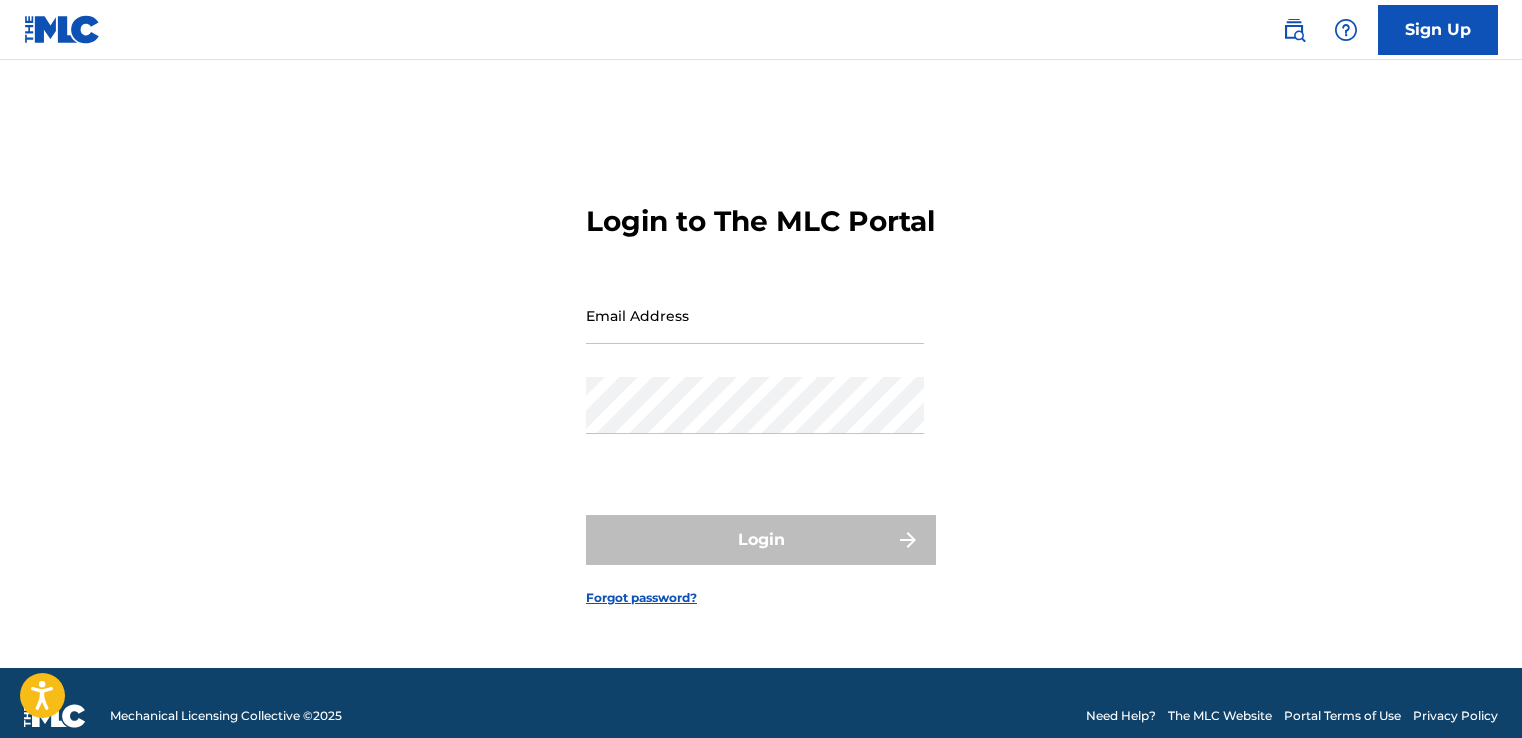 scroll, scrollTop: 0, scrollLeft: 0, axis: both 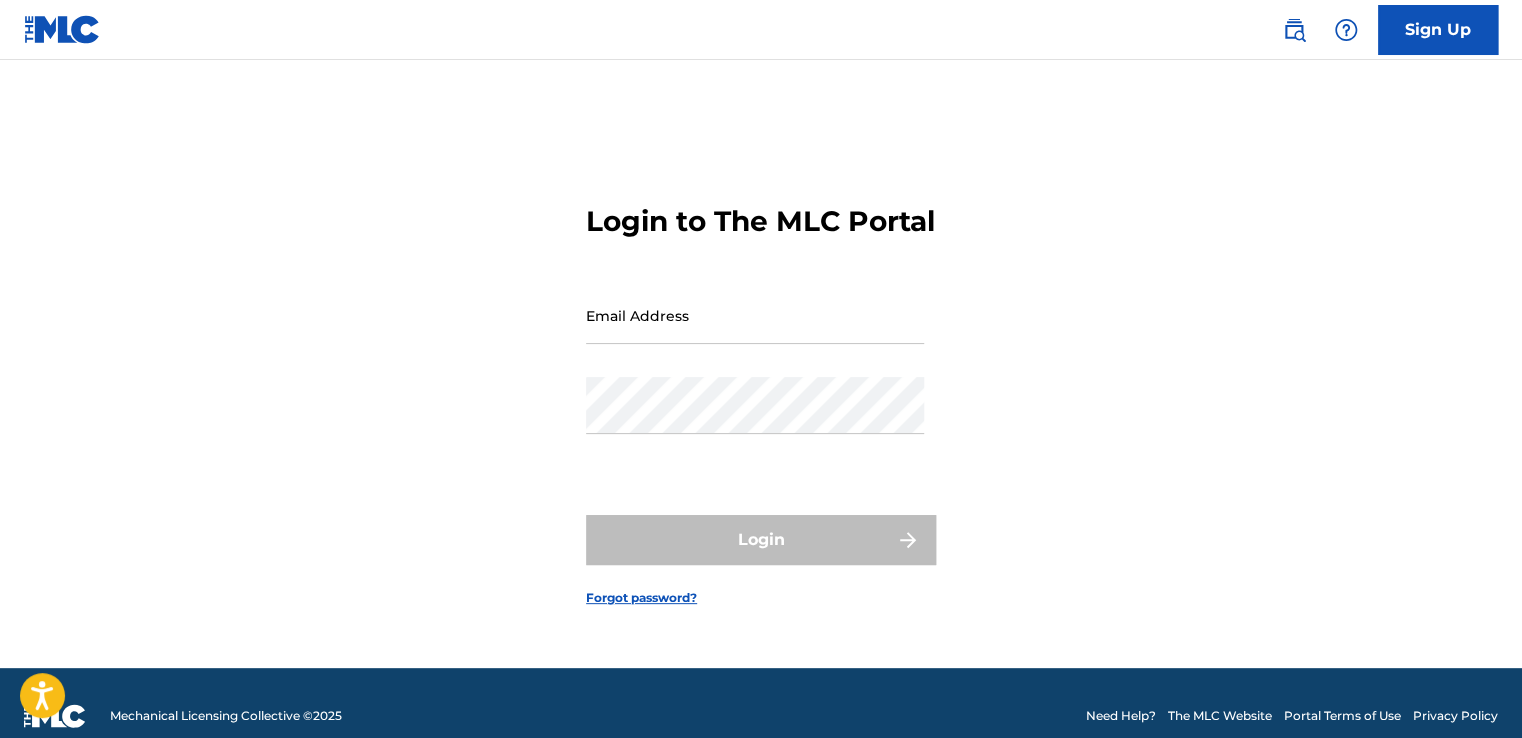 type on "[EMAIL_ADDRESS][DOMAIN_NAME]" 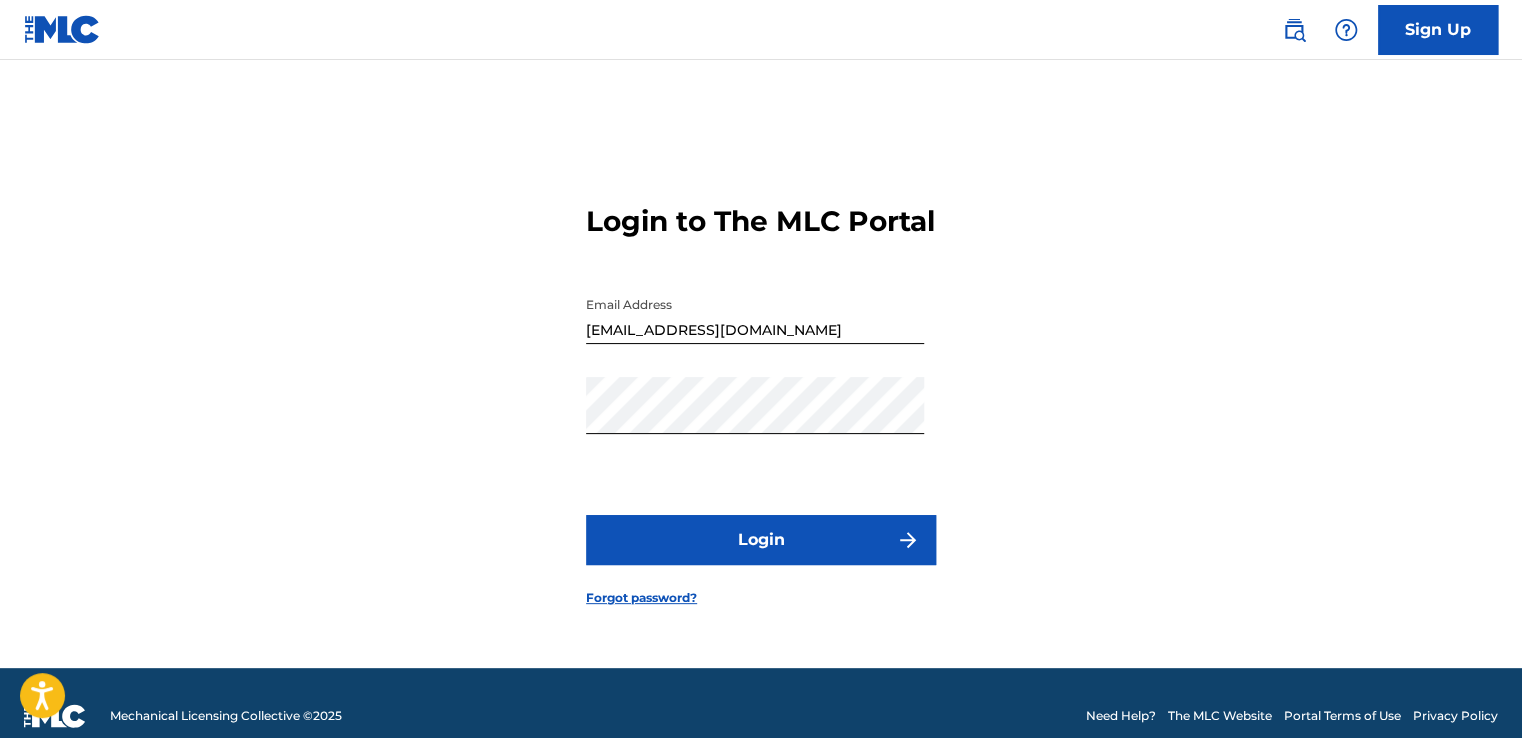 click on "Login to The MLC Portal Email Address ewan.pyrah@sentric.com Password Login Forgot password?" at bounding box center [761, 389] 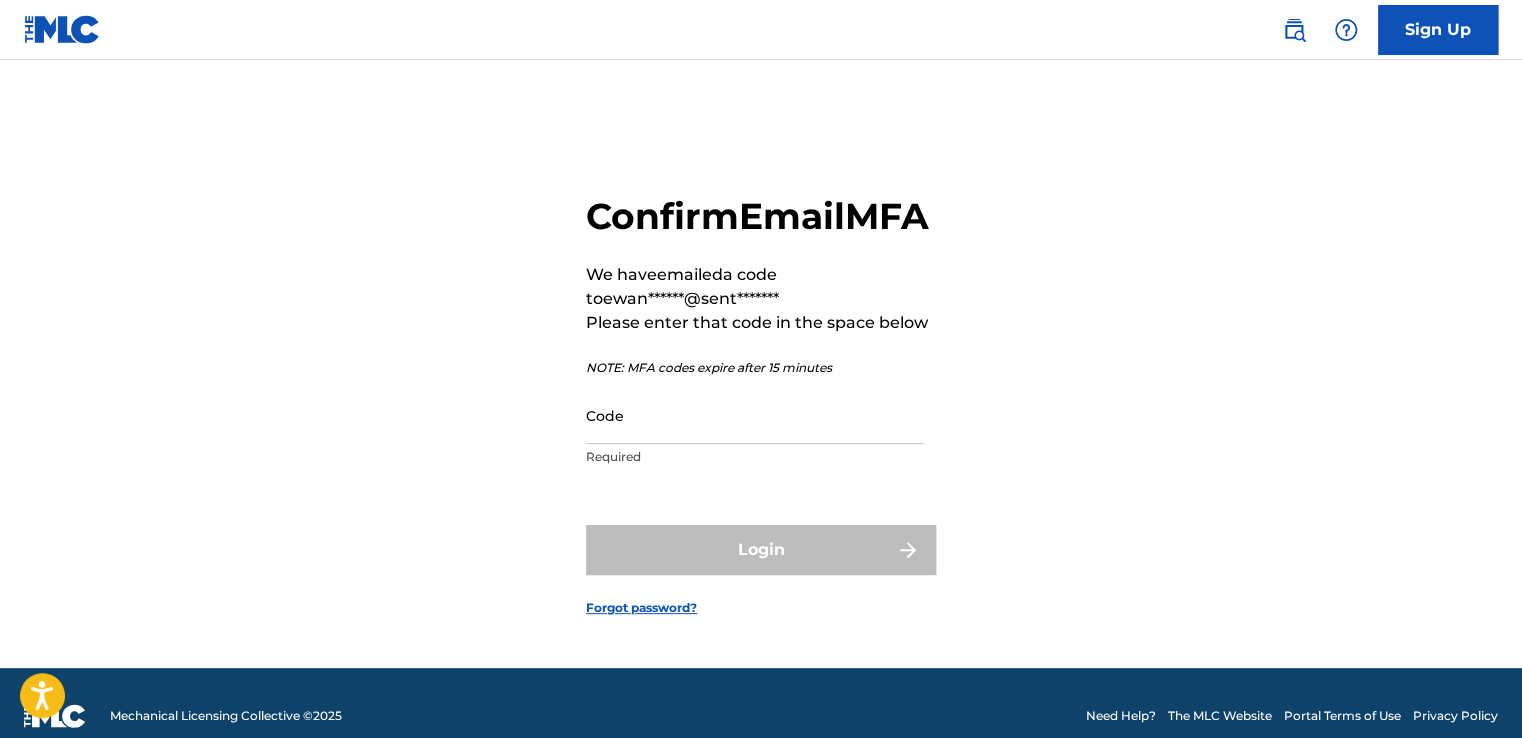 click on "Code" at bounding box center [755, 415] 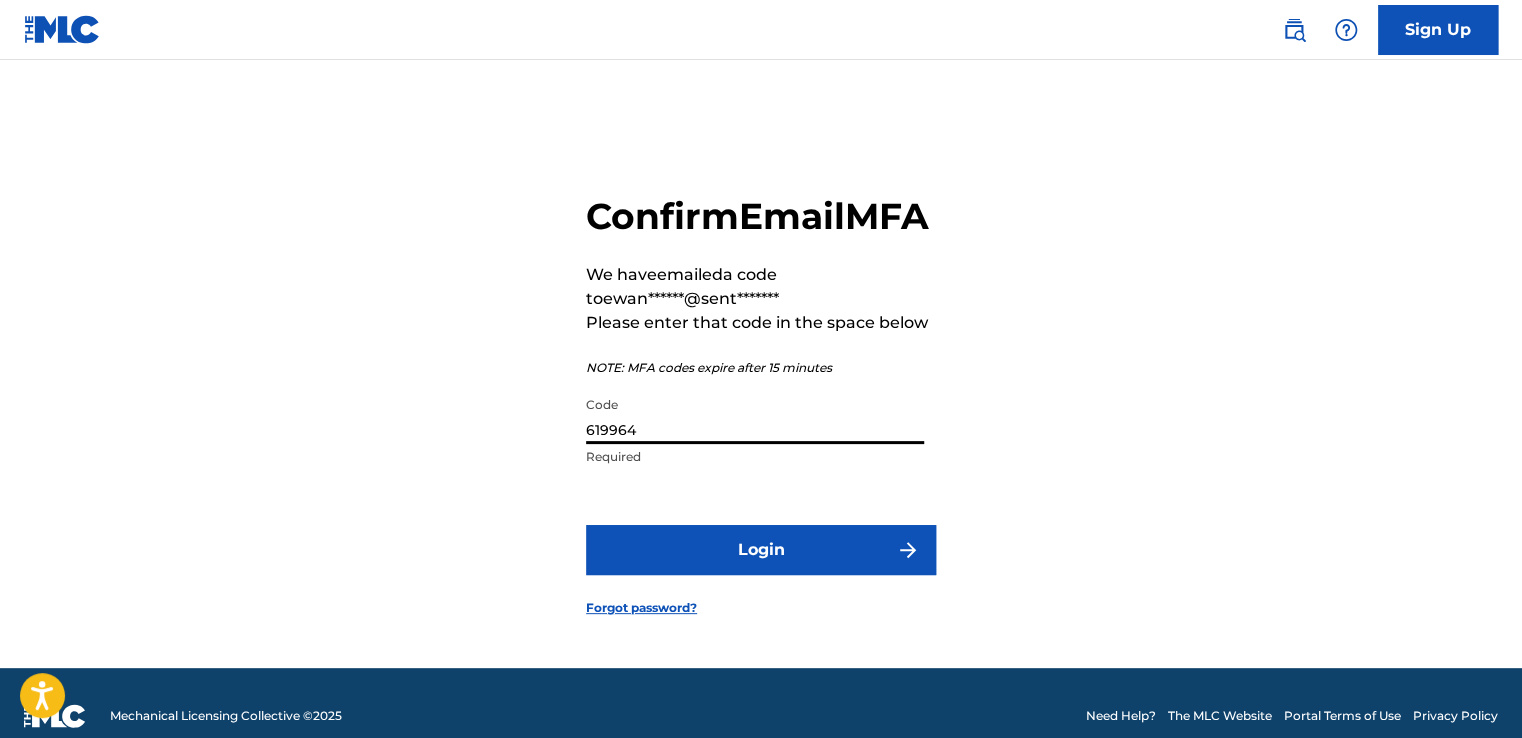 type on "619964" 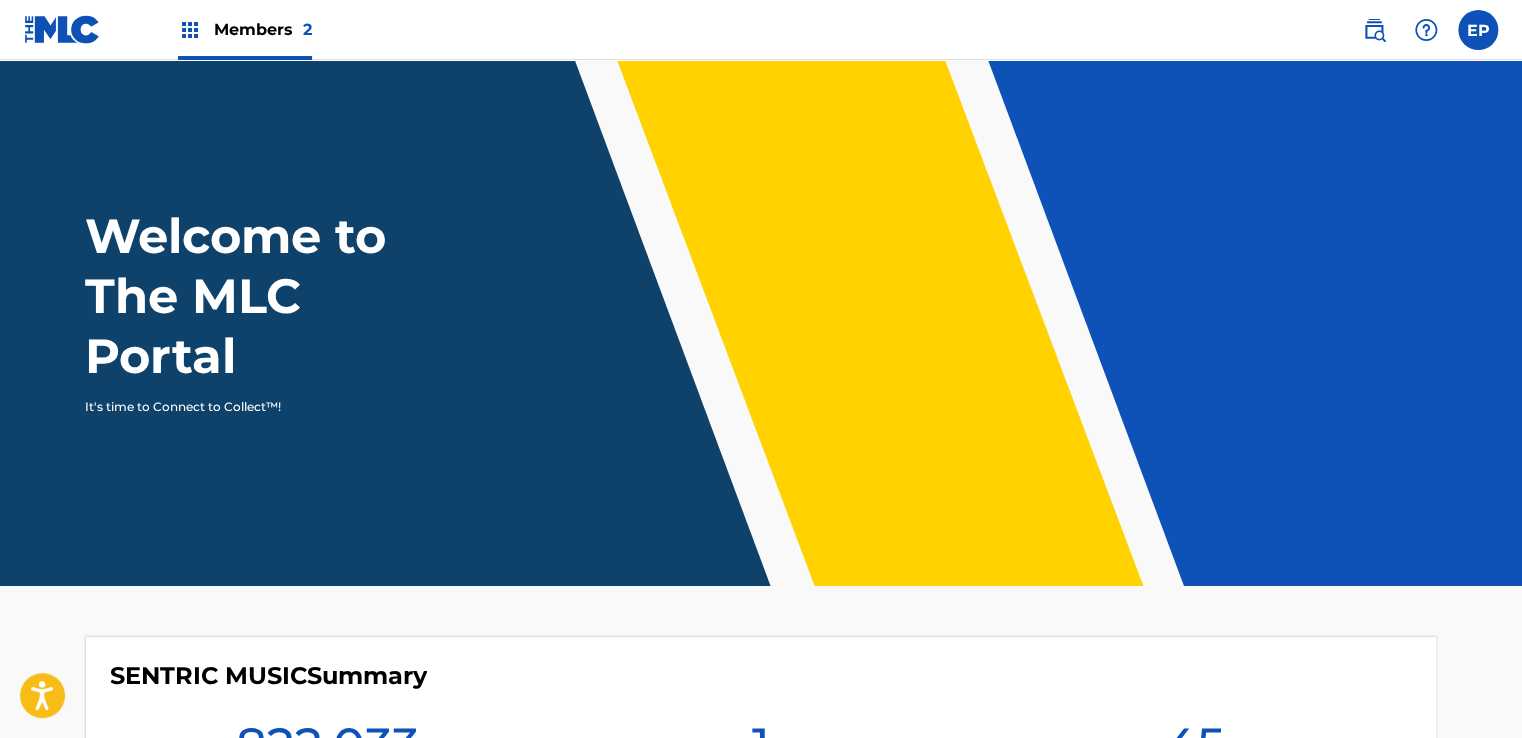 click at bounding box center [1374, 30] 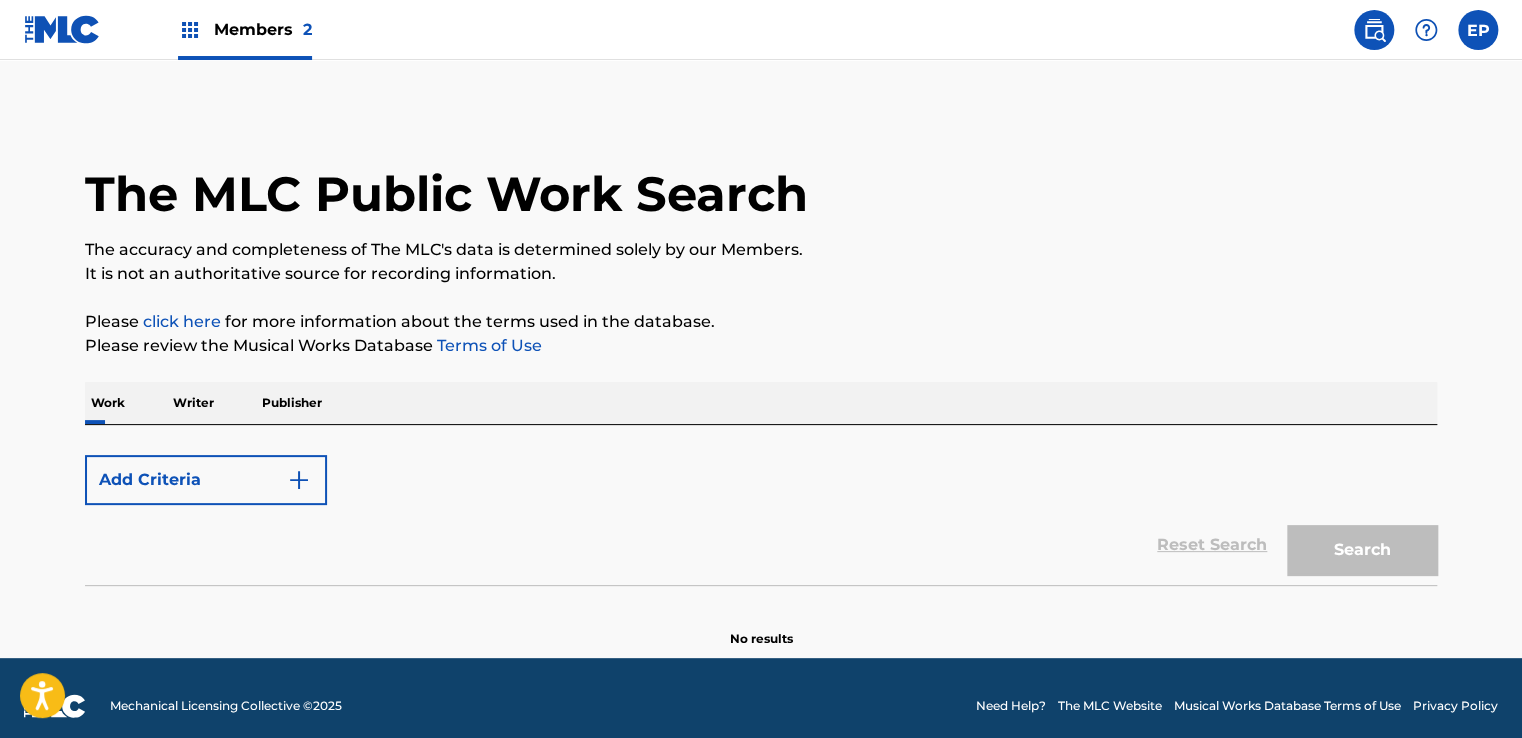 scroll, scrollTop: 0, scrollLeft: 0, axis: both 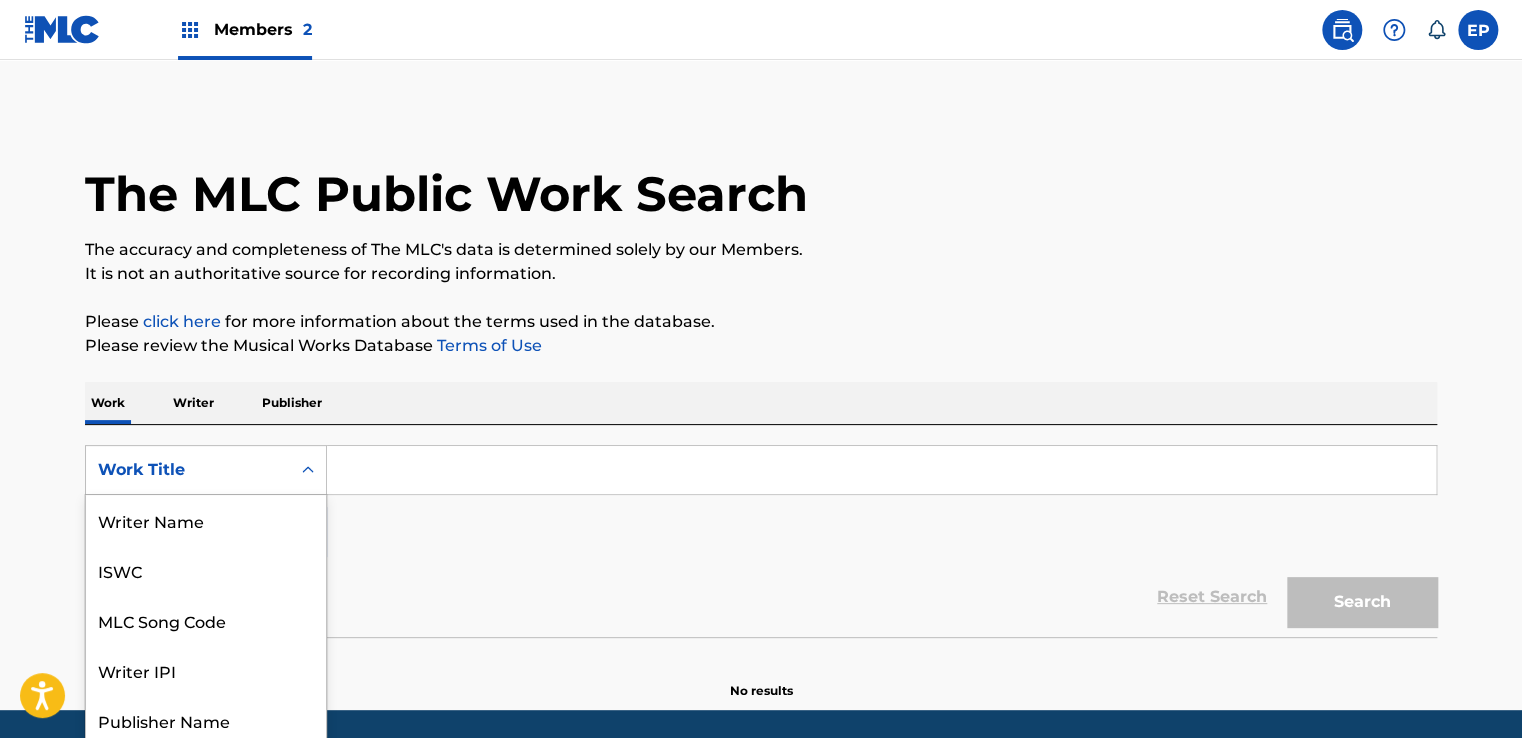 click at bounding box center (308, 470) 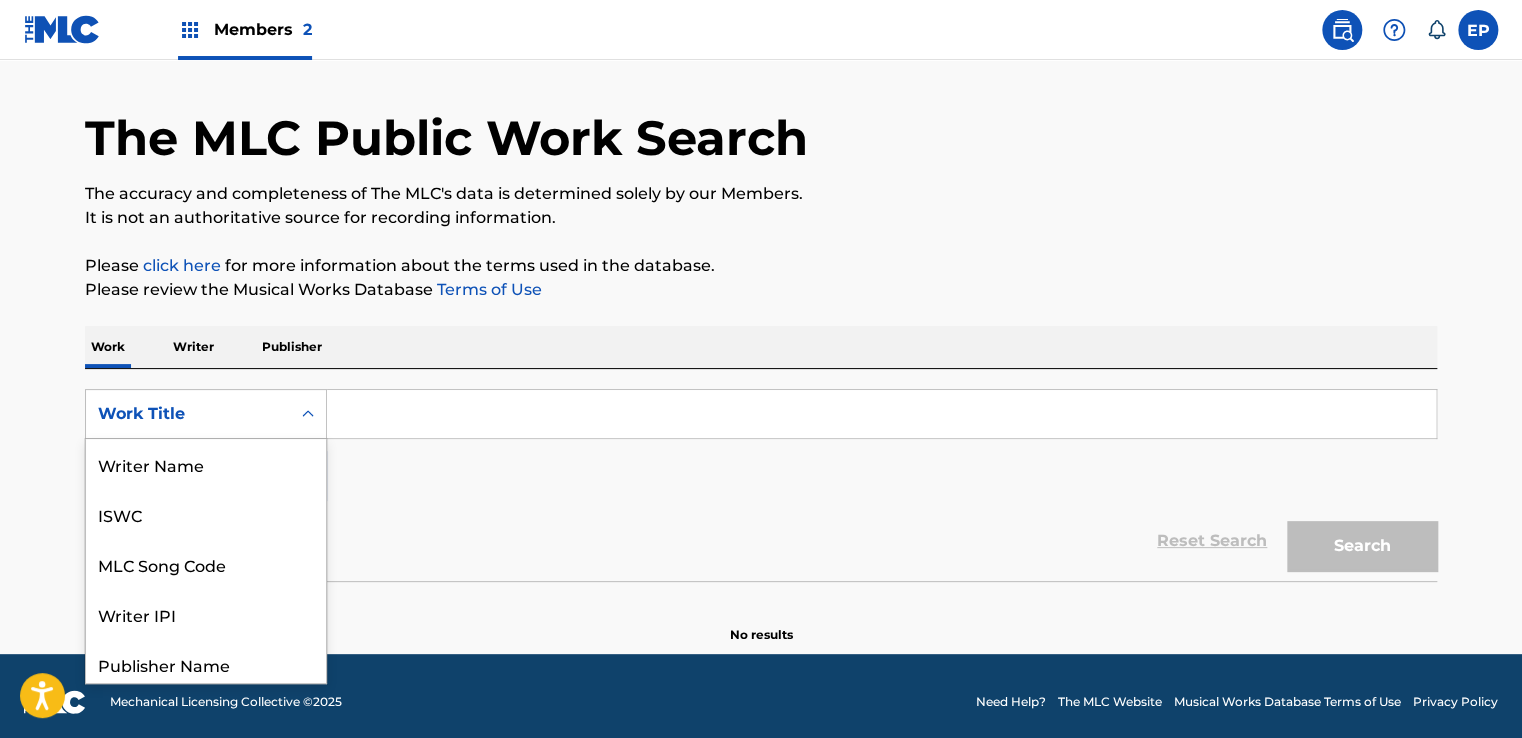 scroll, scrollTop: 100, scrollLeft: 0, axis: vertical 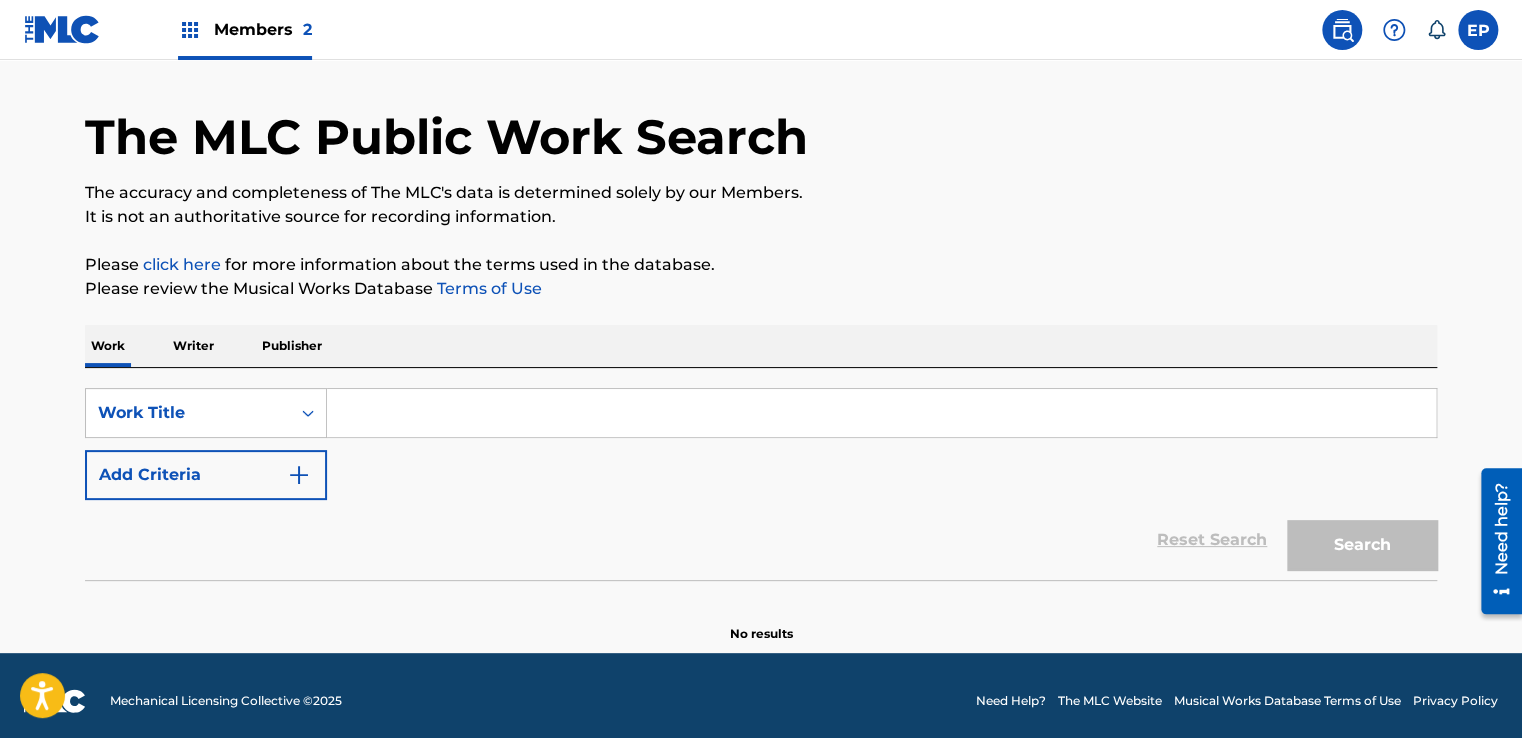click on "Reset Search Search" at bounding box center (761, 540) 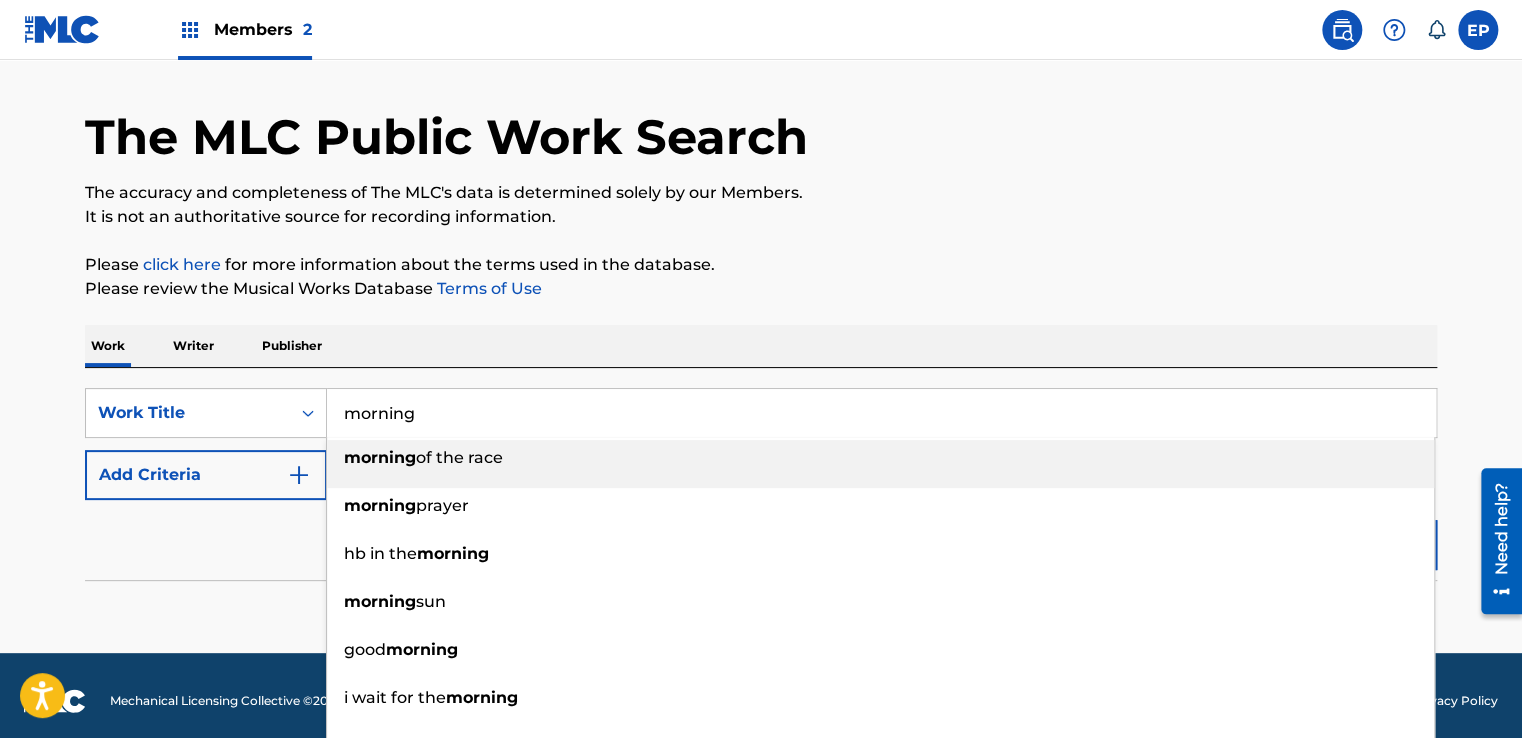 type on "morning" 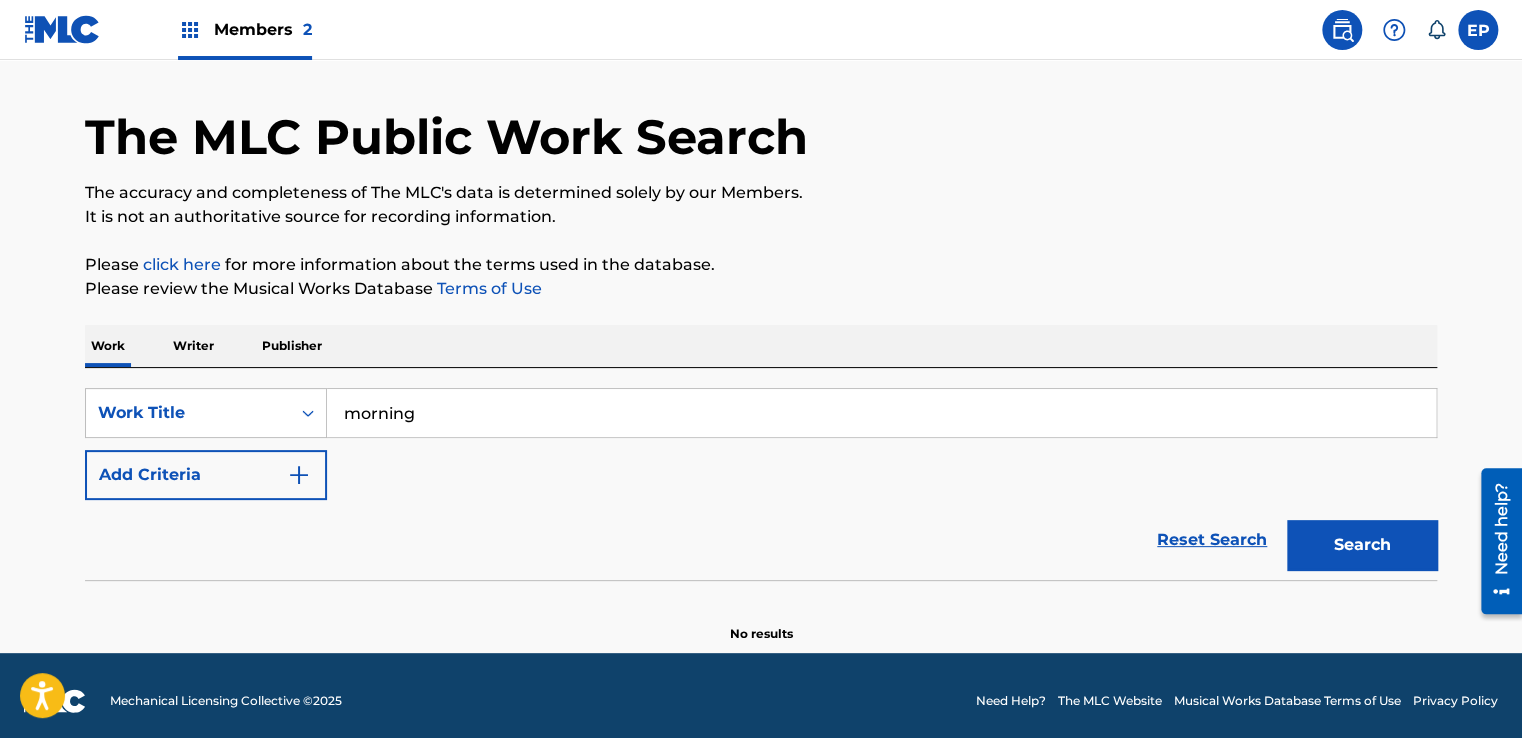 click on "Add Criteria" at bounding box center (206, 475) 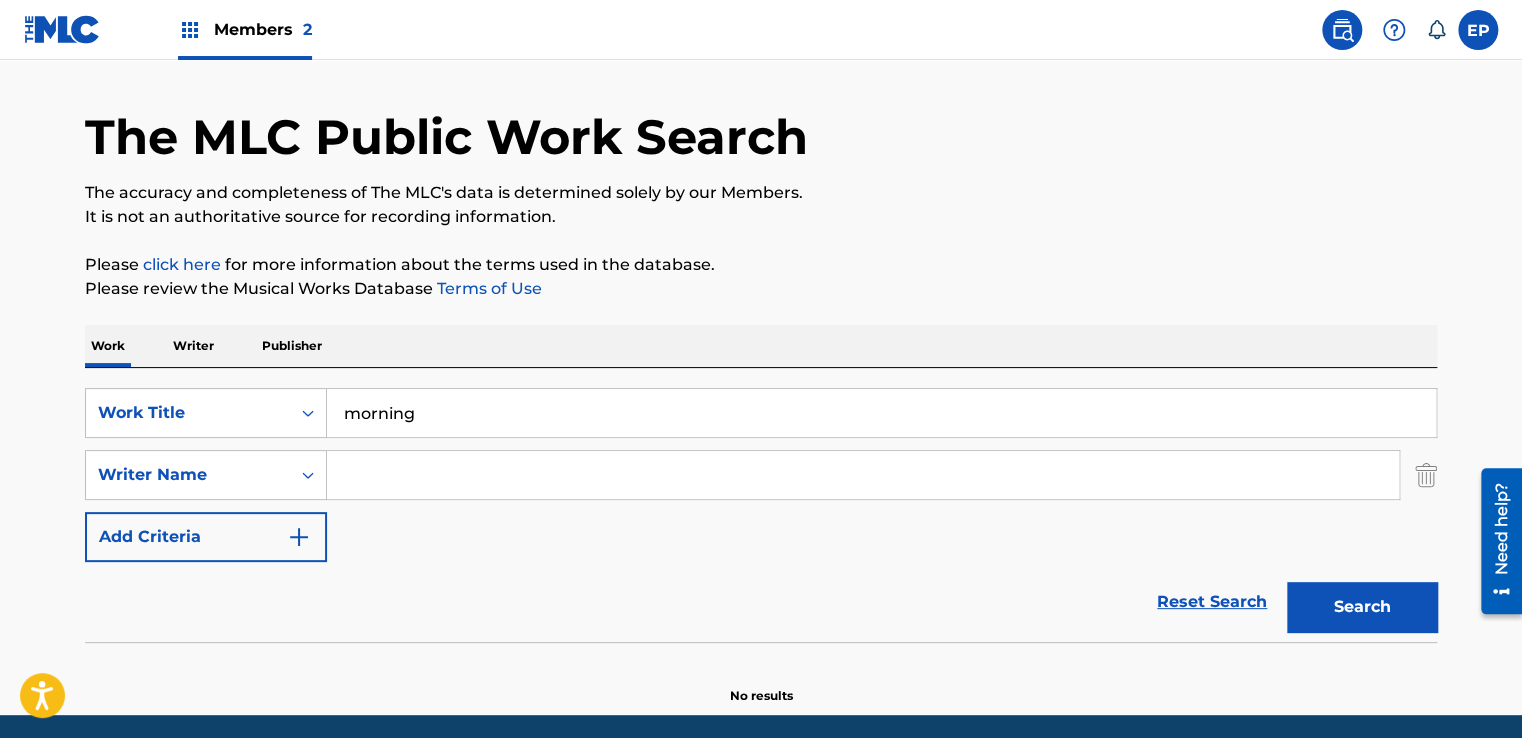 click at bounding box center [863, 475] 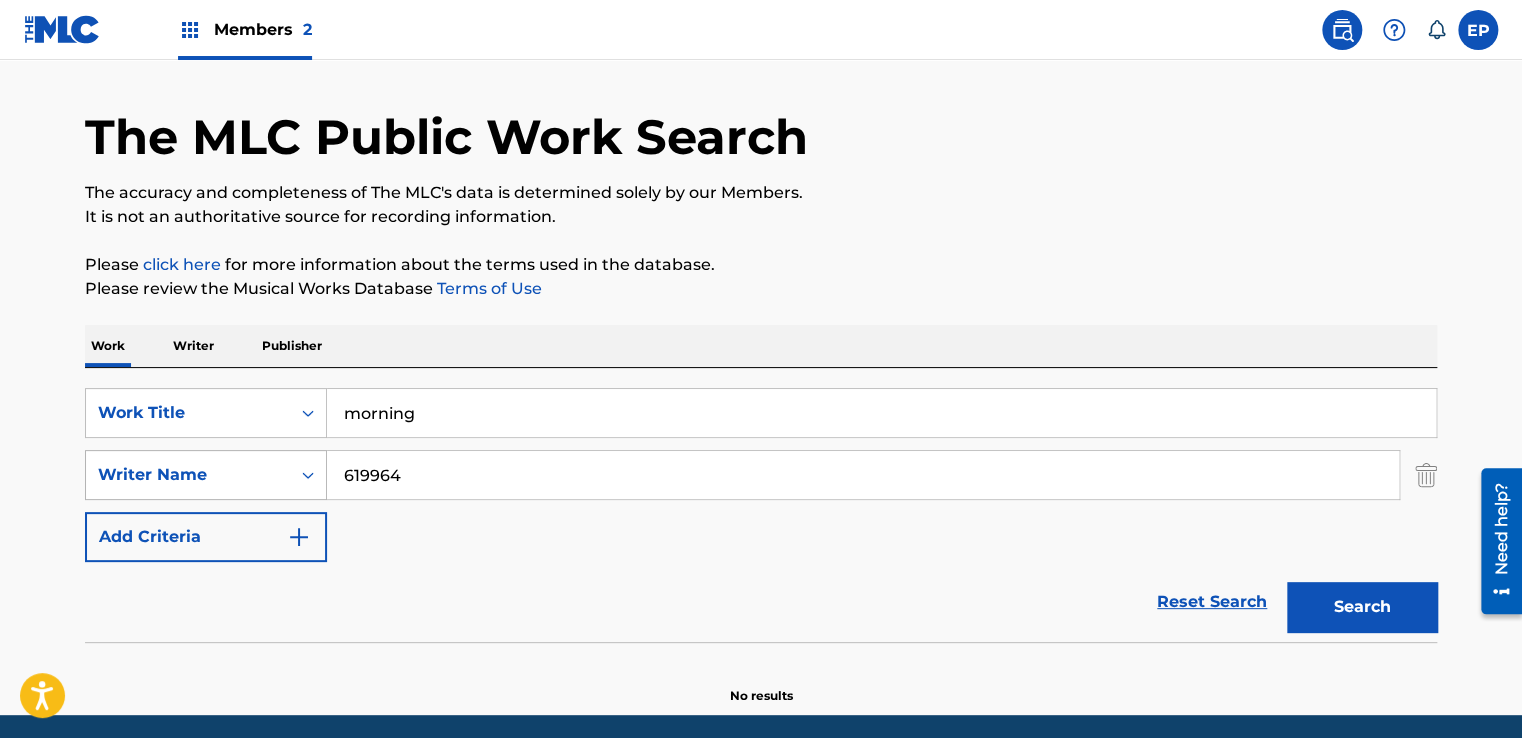 drag, startPoint x: 458, startPoint y: 464, endPoint x: 210, endPoint y: 490, distance: 249.35918 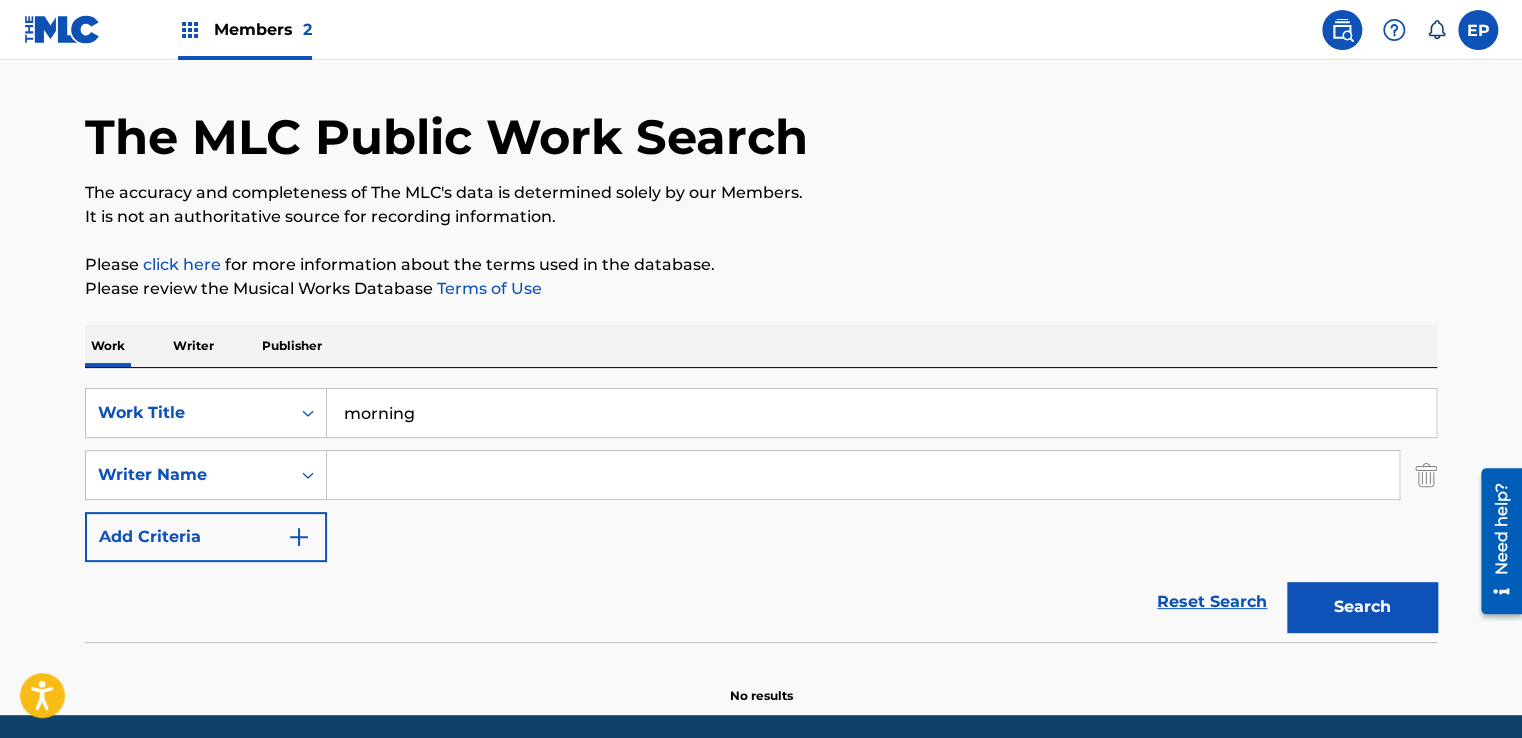 click at bounding box center [863, 475] 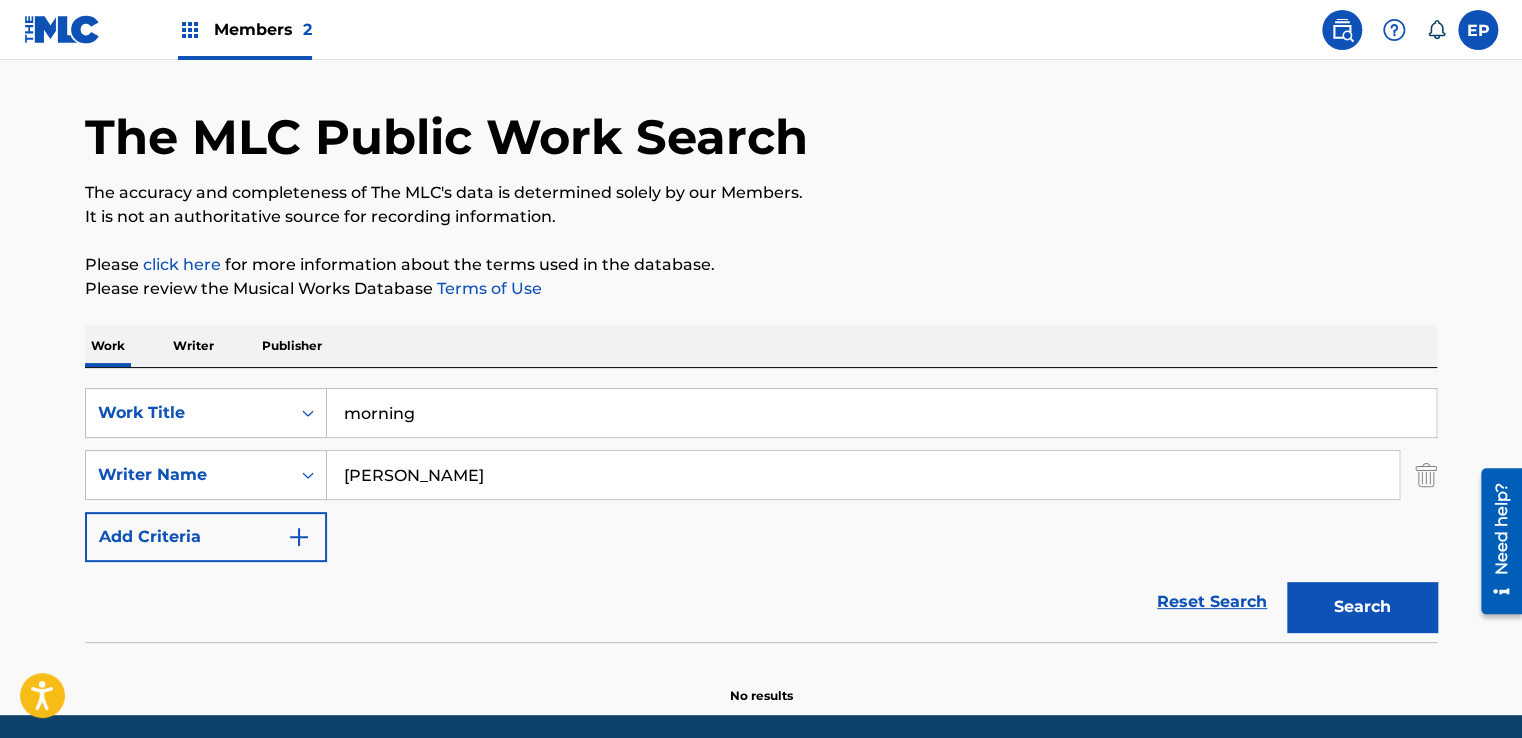 type on "[PERSON_NAME]" 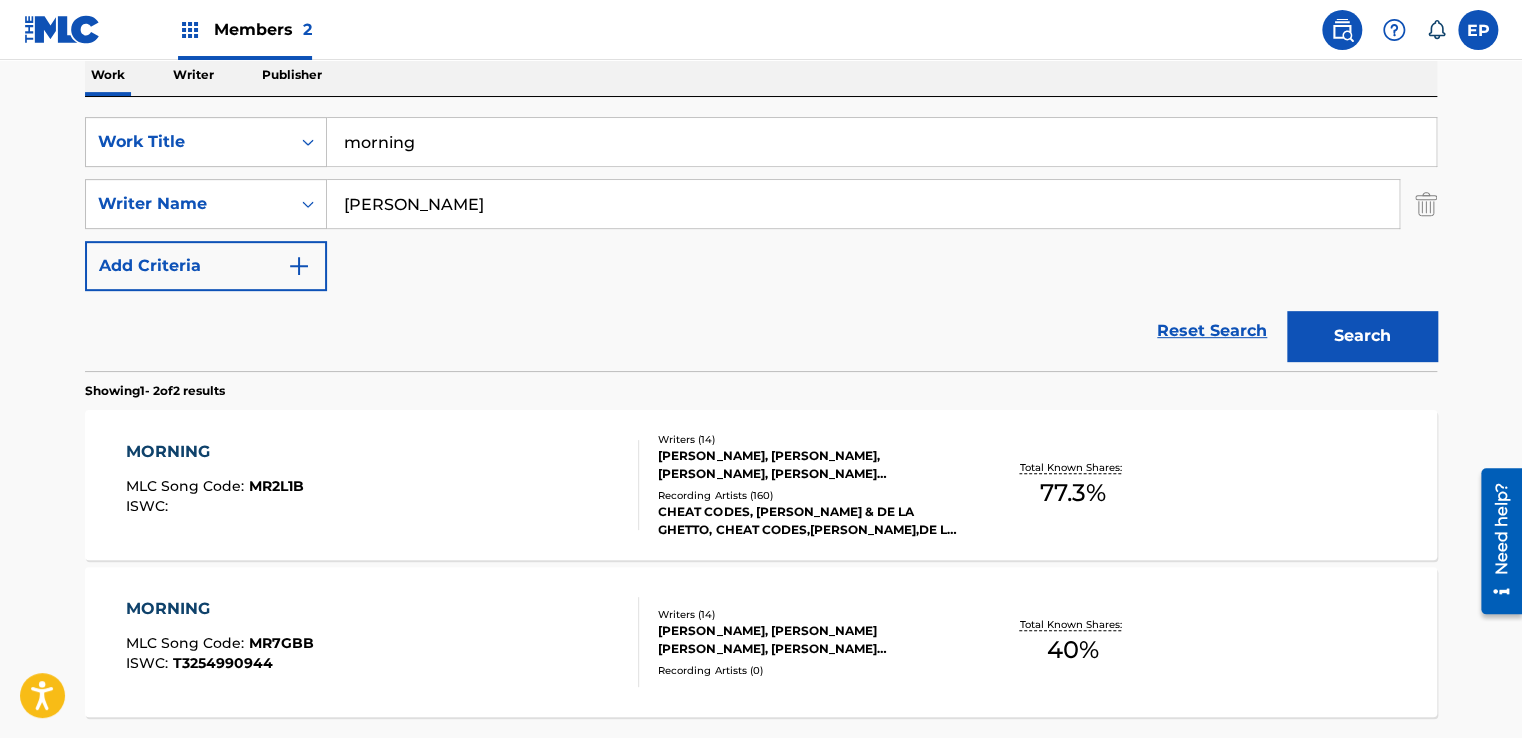 scroll, scrollTop: 457, scrollLeft: 0, axis: vertical 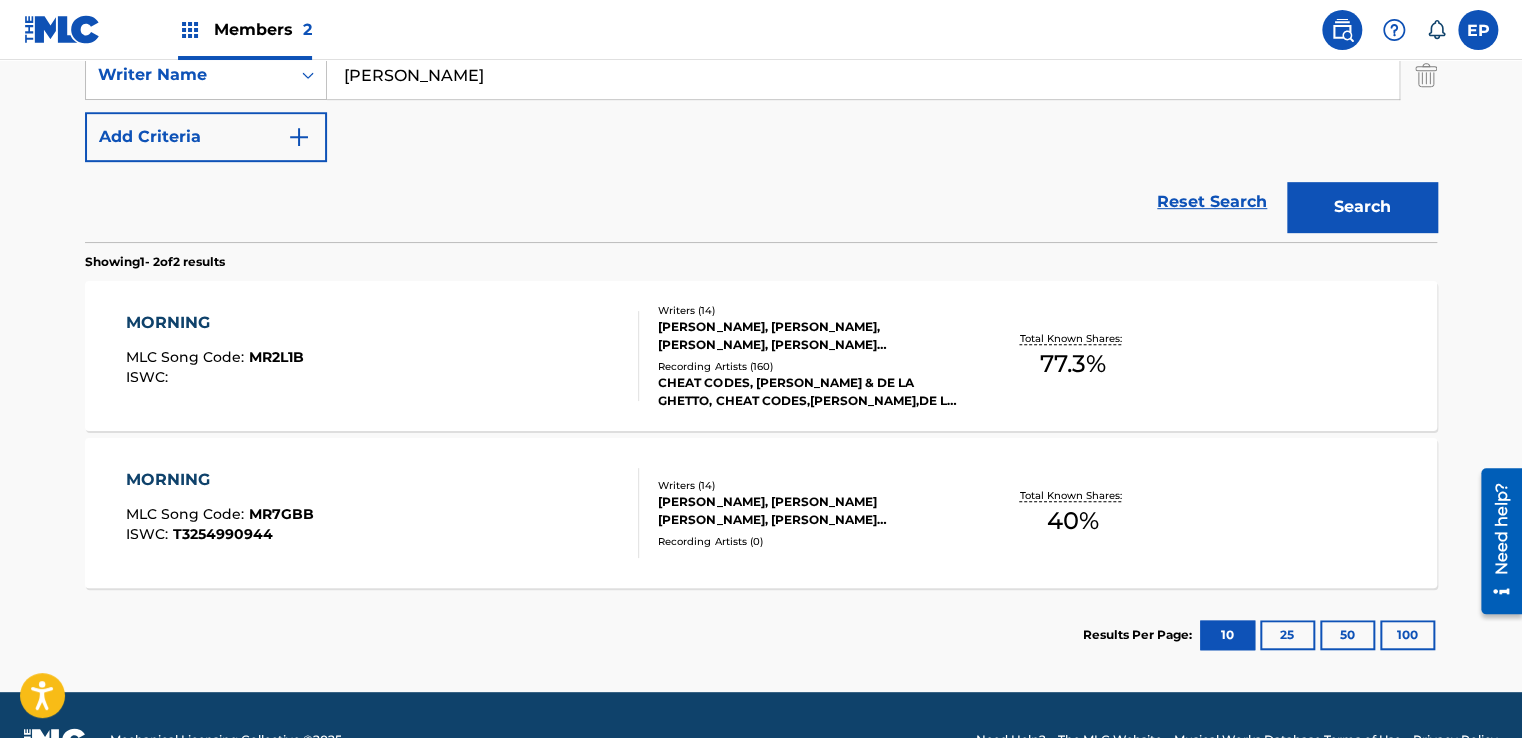 click on "MORNING MLC Song Code : MR2L1B ISWC : Writers ( 14 ) [PERSON_NAME], [PERSON_NAME], [PERSON_NAME], [PERSON_NAME] [PERSON_NAME] [PERSON_NAME], [PERSON_NAME], [PERSON_NAME], [PERSON_NAME] [PERSON_NAME], [PERSON_NAME], [PERSON_NAME], [PERSON_NAME], [PERSON_NAME] [PERSON_NAME], [PERSON_NAME], [PERSON_NAME] Recording Artists ( 160 ) [PERSON_NAME], [PERSON_NAME] & DE LA GHETTO, CHEAT CODES,[PERSON_NAME],DE LA GHETTO, CHEAT CODES|[PERSON_NAME]|DE LA GHETTO, DE LA GHETTO, [PERSON_NAME]|CHEAT CODES|DE LA GHETTO Total Known Shares: 77.3 %" at bounding box center (761, 356) 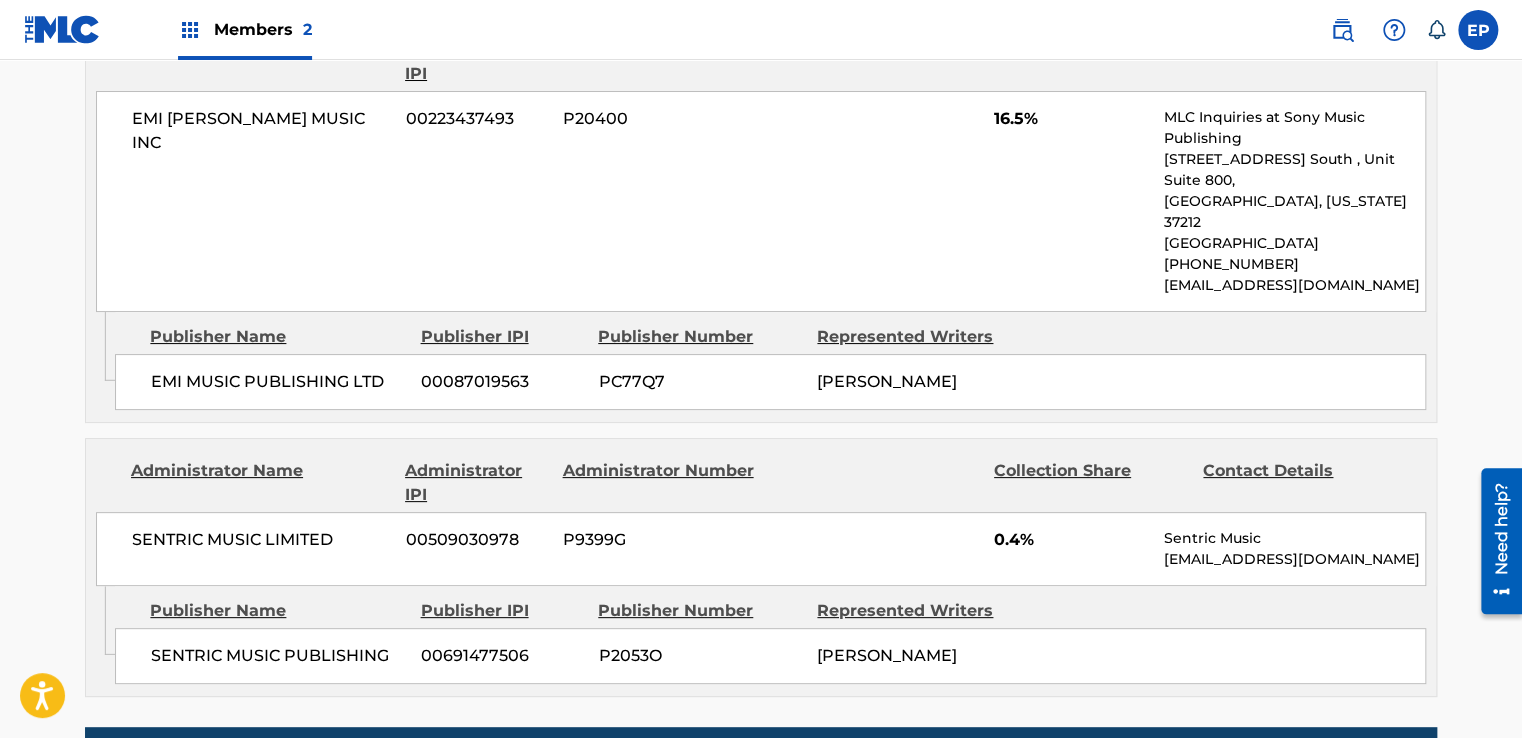 scroll, scrollTop: 3900, scrollLeft: 0, axis: vertical 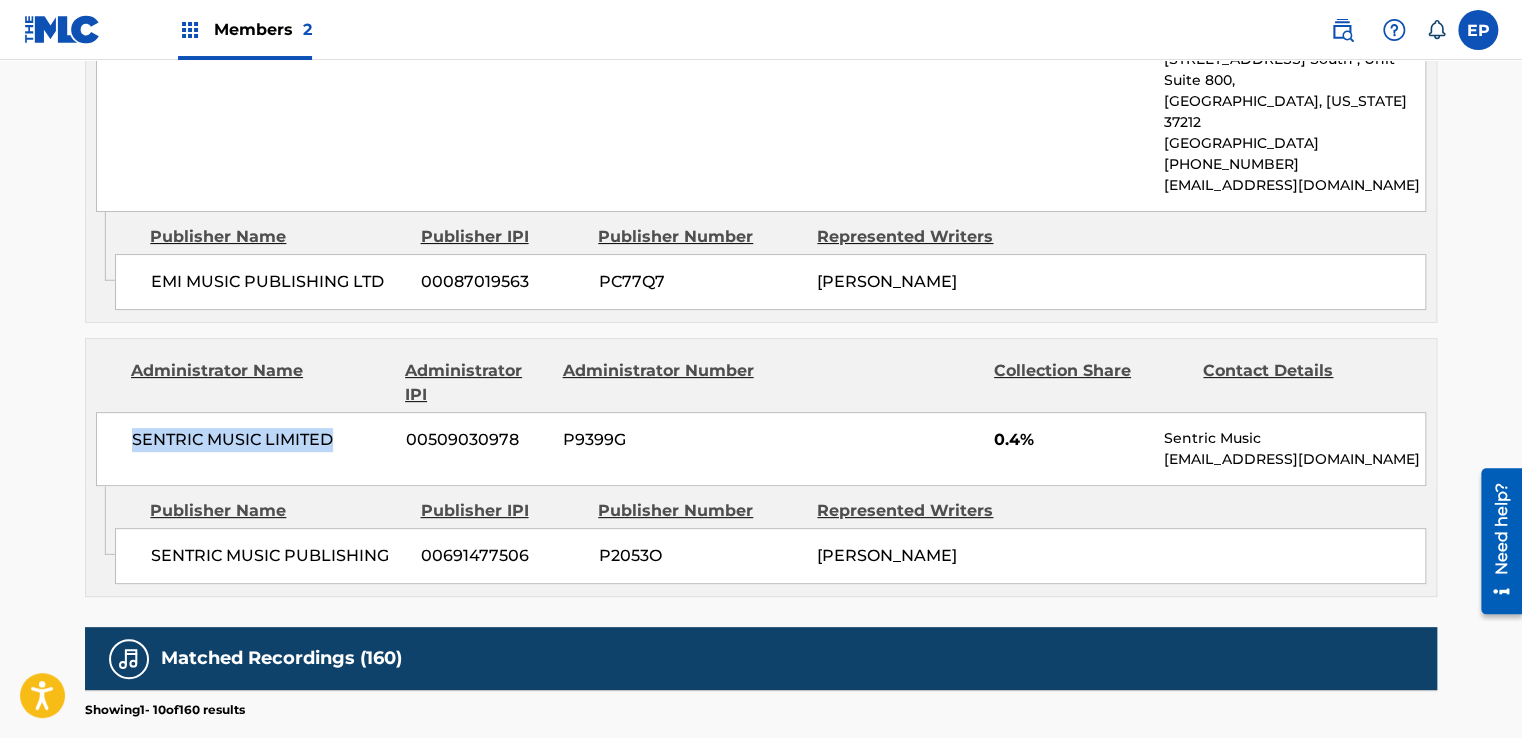 drag, startPoint x: 128, startPoint y: 231, endPoint x: 338, endPoint y: 231, distance: 210 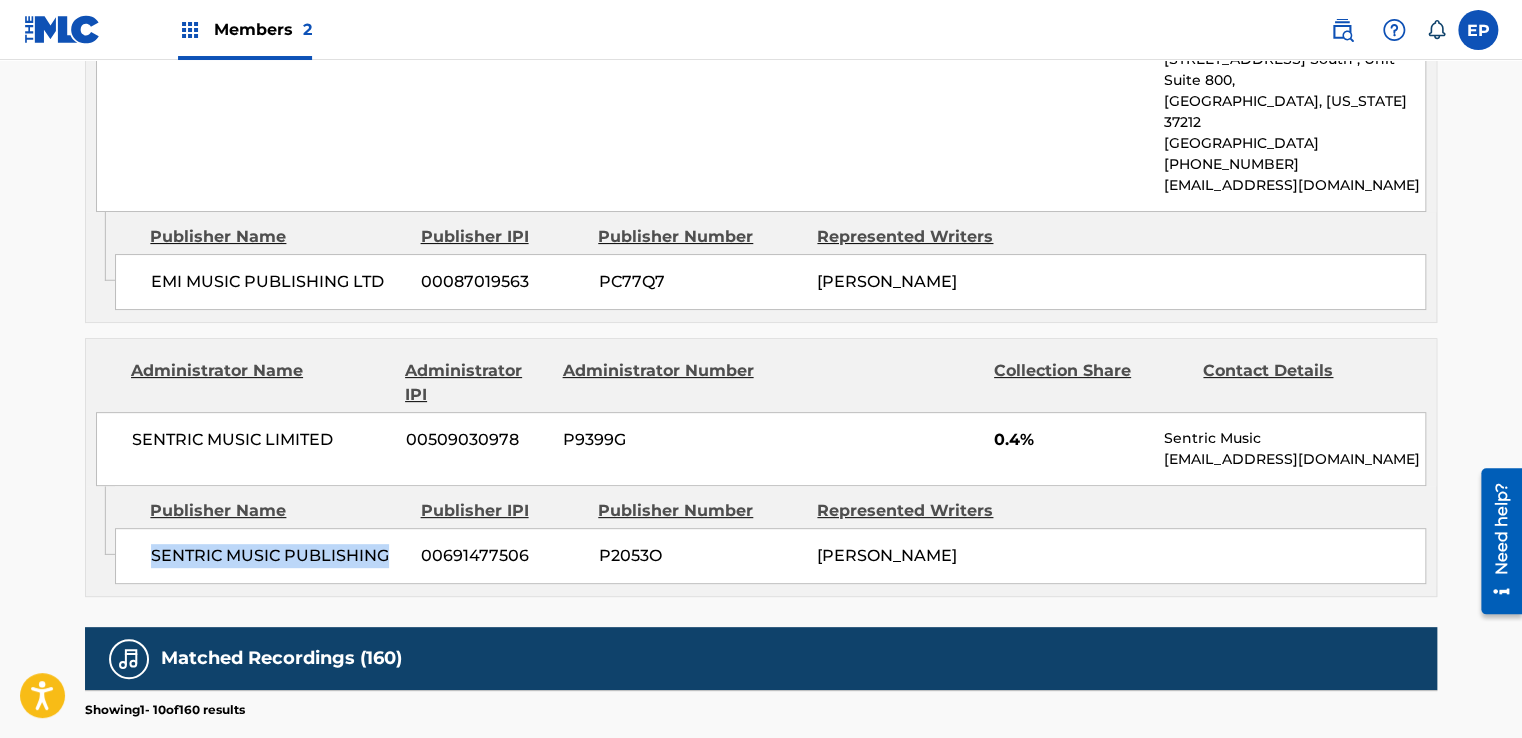 drag, startPoint x: 150, startPoint y: 349, endPoint x: 389, endPoint y: 358, distance: 239.1694 